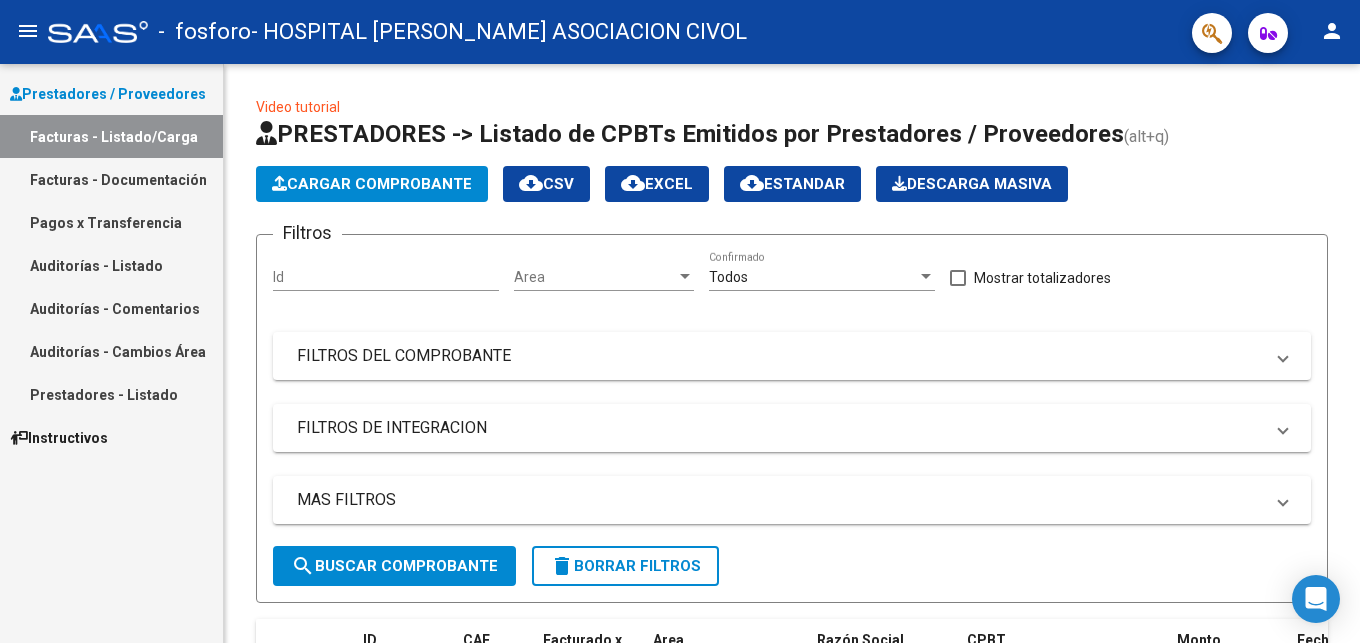 scroll, scrollTop: 0, scrollLeft: 0, axis: both 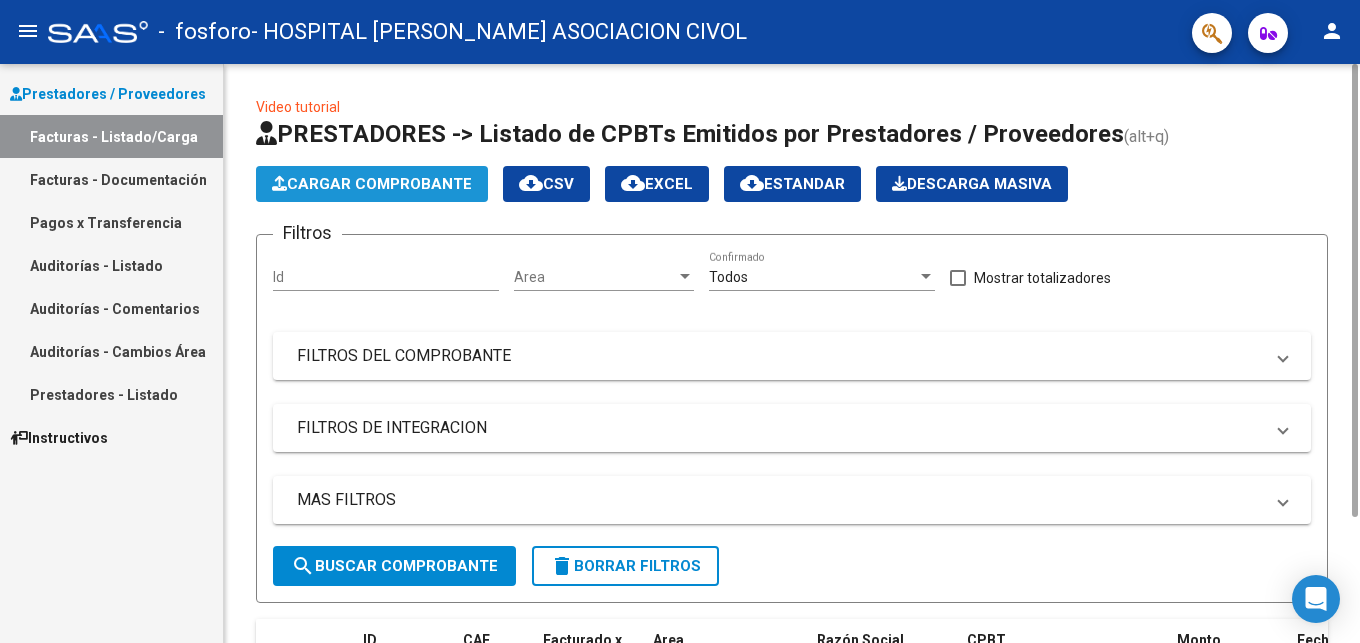 click on "Cargar Comprobante" 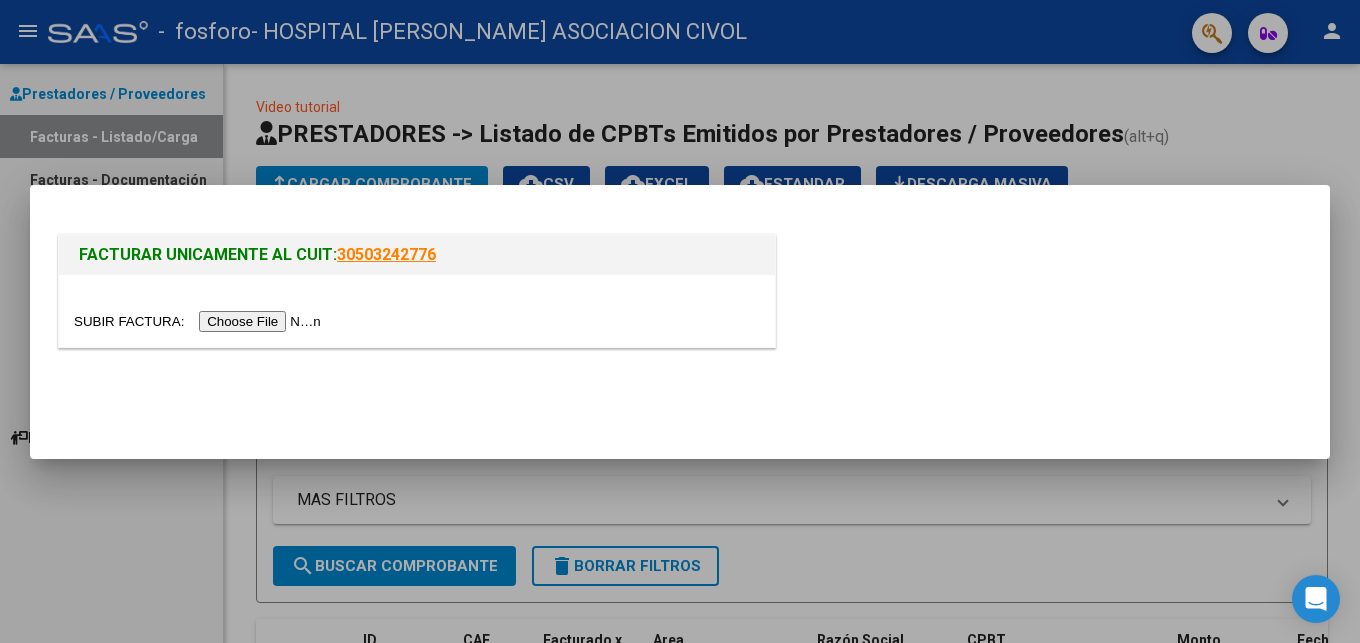 click at bounding box center [200, 321] 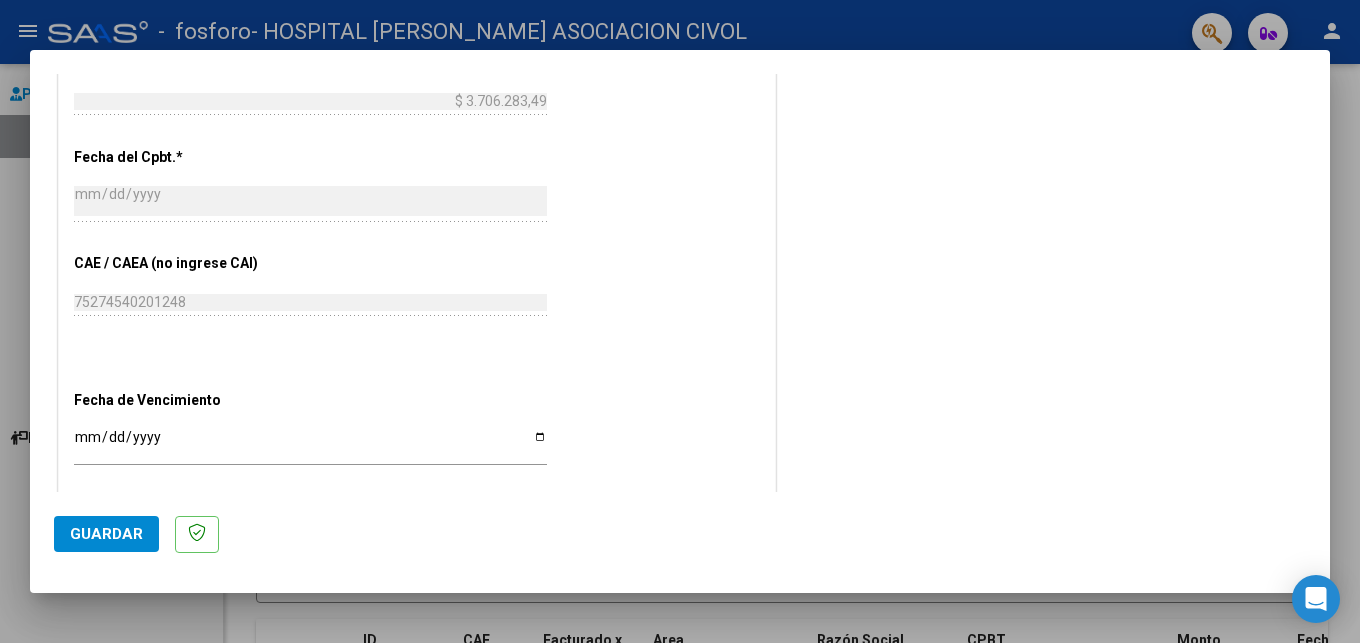 scroll, scrollTop: 918, scrollLeft: 0, axis: vertical 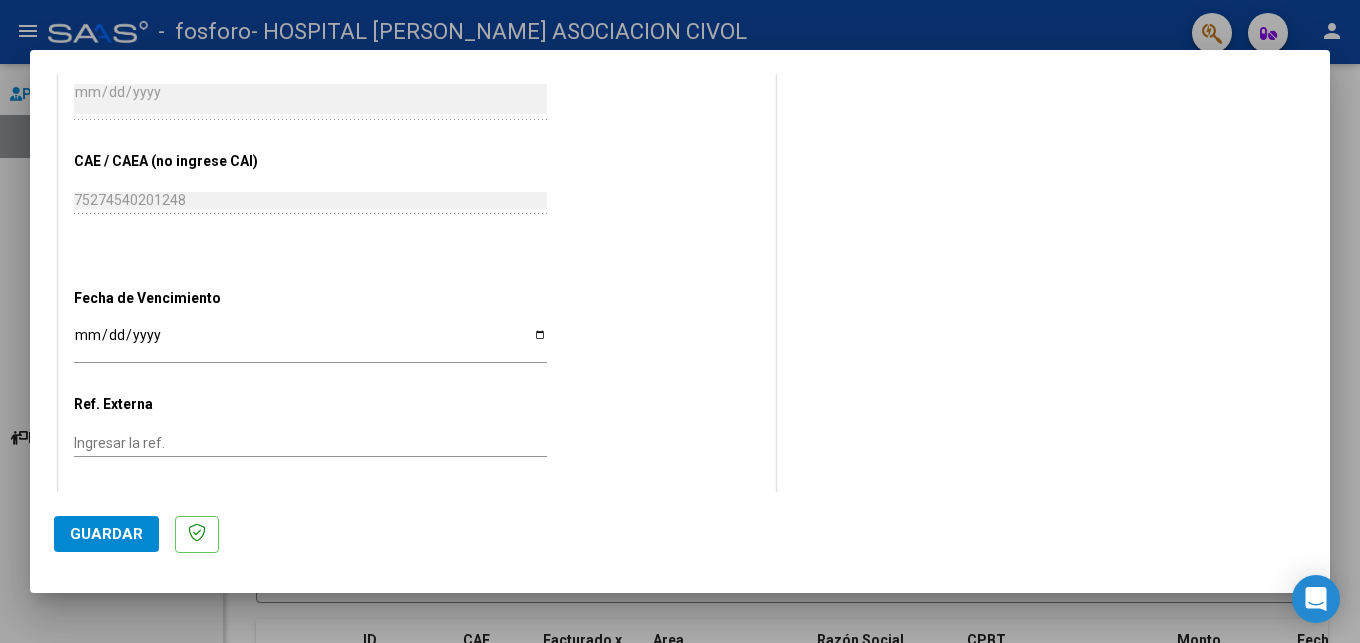 click on "CUIT  *   30-54585047-4 Ingresar CUIT  ANALISIS PRESTADOR  Area destinado * Prestaciones Propias Seleccionar Area  Comprobante Tipo * Factura C Seleccionar Tipo Punto de Venta  *   121 Ingresar el Nro.  Número  *   14530 Ingresar el Nro.  Monto  *   $ 3.706.283,49 Ingresar el monto  [GEOGRAPHIC_DATA].  *   [DATE] Ingresar la fecha  CAE / CAEA (no ingrese CAI)    75274540201248 Ingresar el CAE o CAEA (no ingrese CAI)  Fecha de Vencimiento    Ingresar la fecha  Ref. Externa    Ingresar la ref.  N° Liquidación    Ingresar el N° Liquidación" at bounding box center [417, -8] 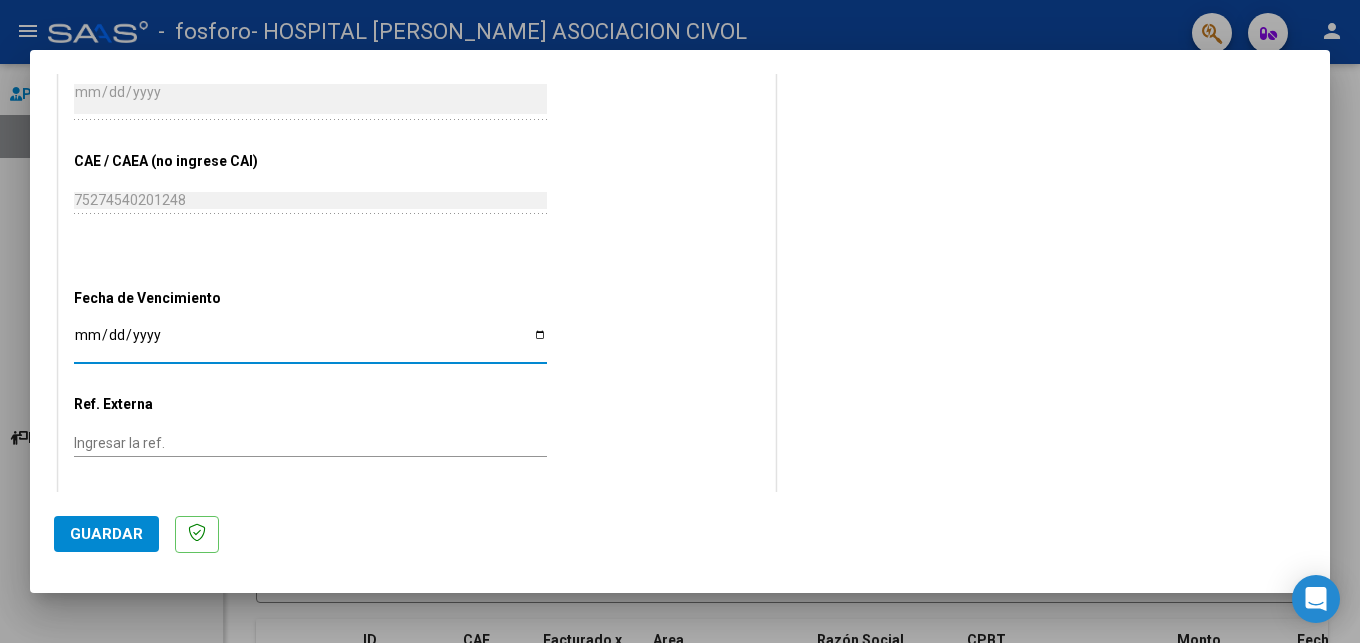 click on "Ingresar la fecha" at bounding box center [310, 342] 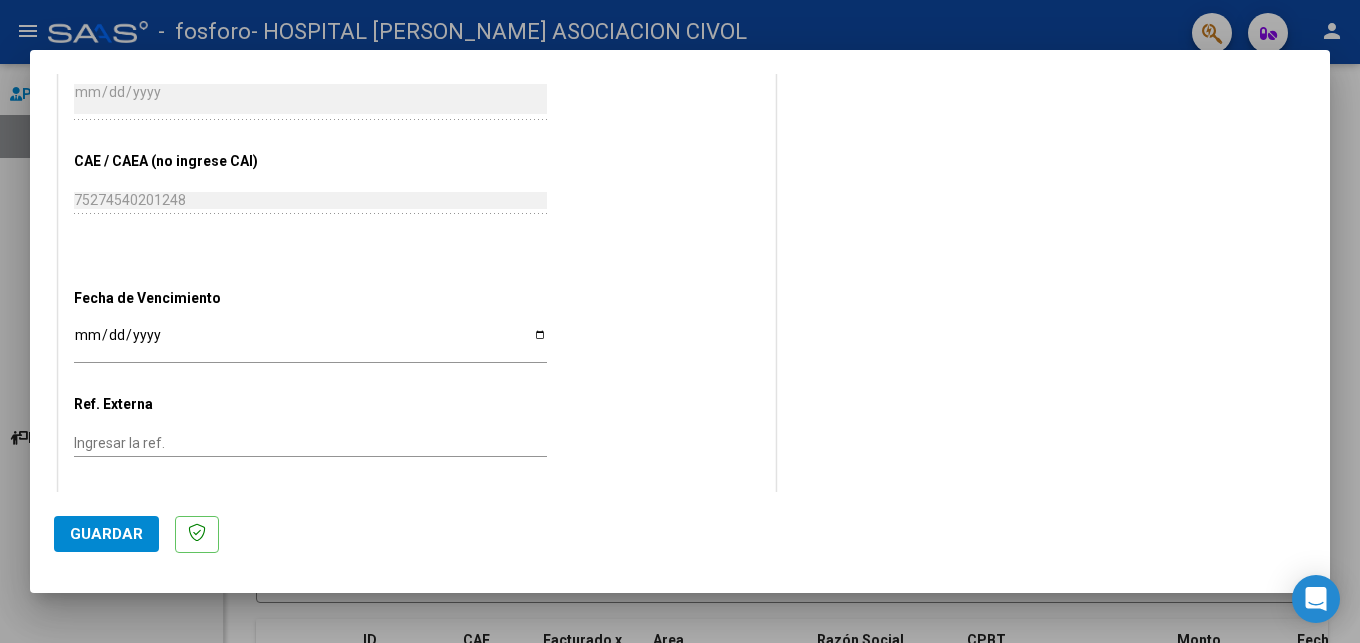 scroll, scrollTop: 992, scrollLeft: 0, axis: vertical 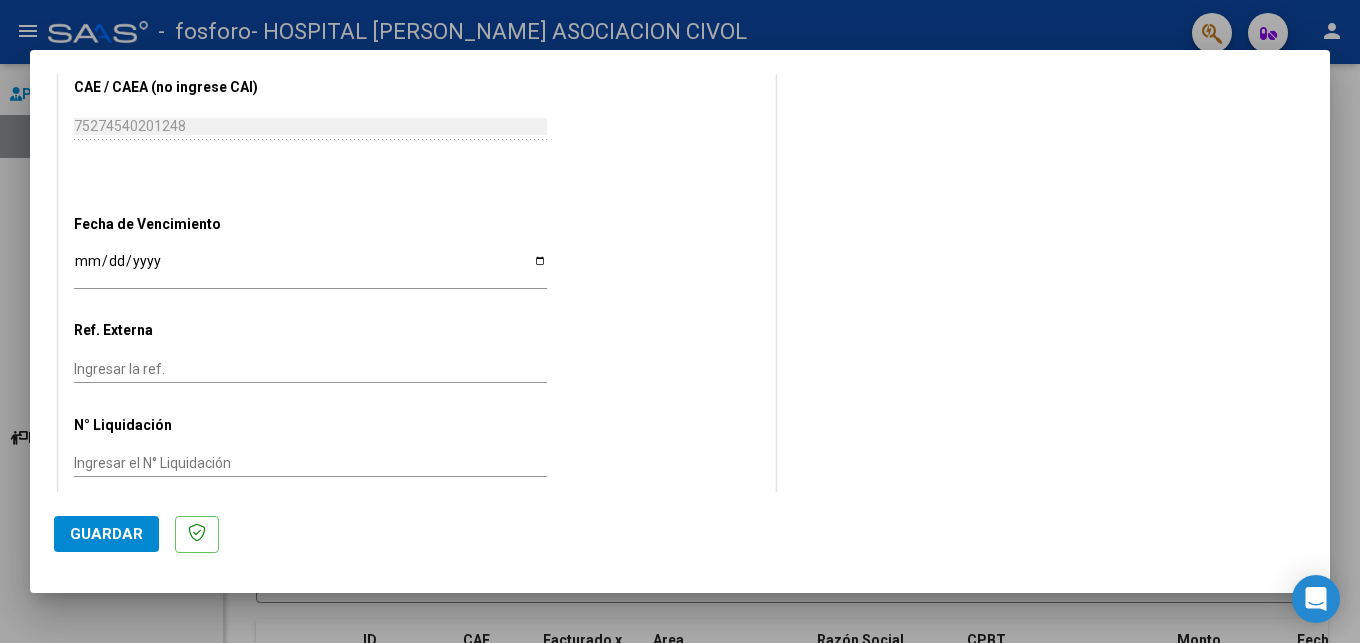 click on "Guardar" 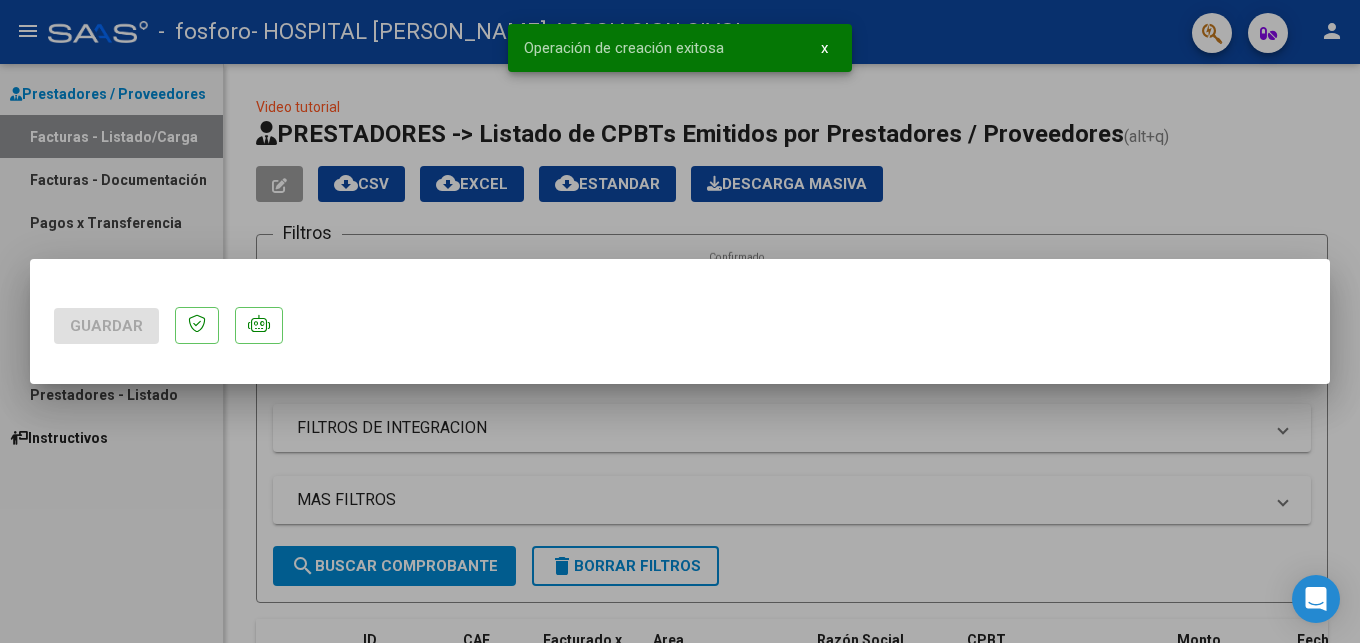 scroll, scrollTop: 0, scrollLeft: 0, axis: both 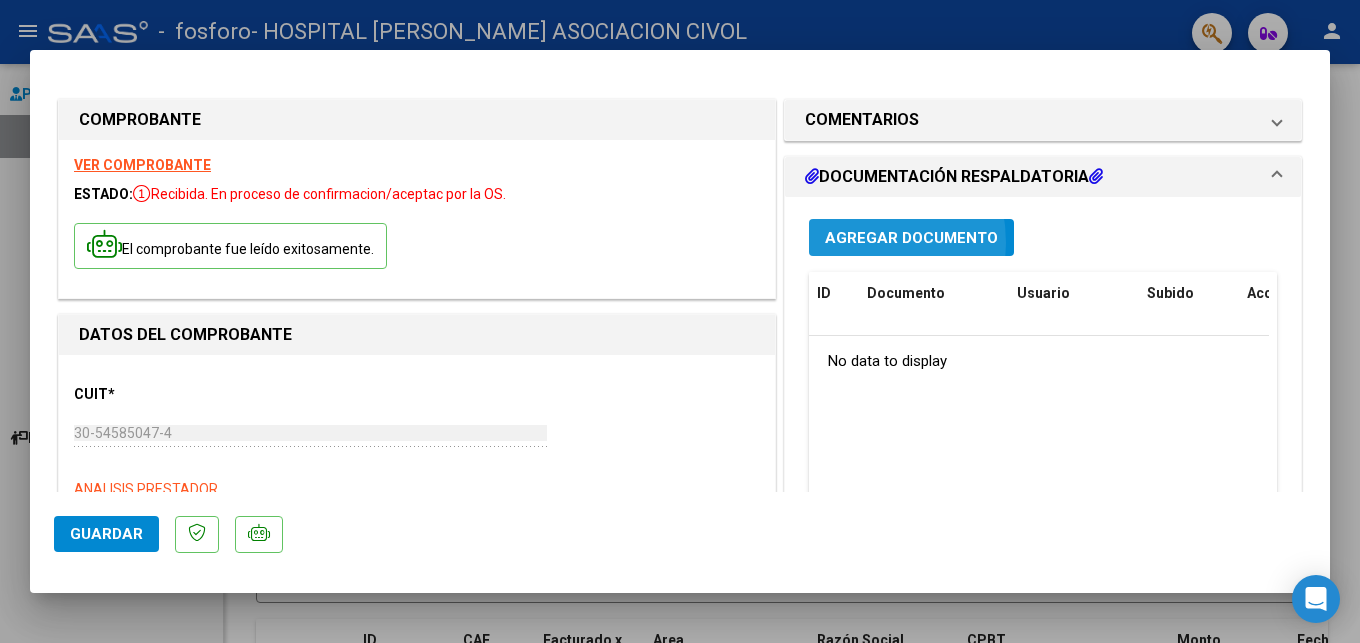 click on "Agregar Documento" at bounding box center [911, 238] 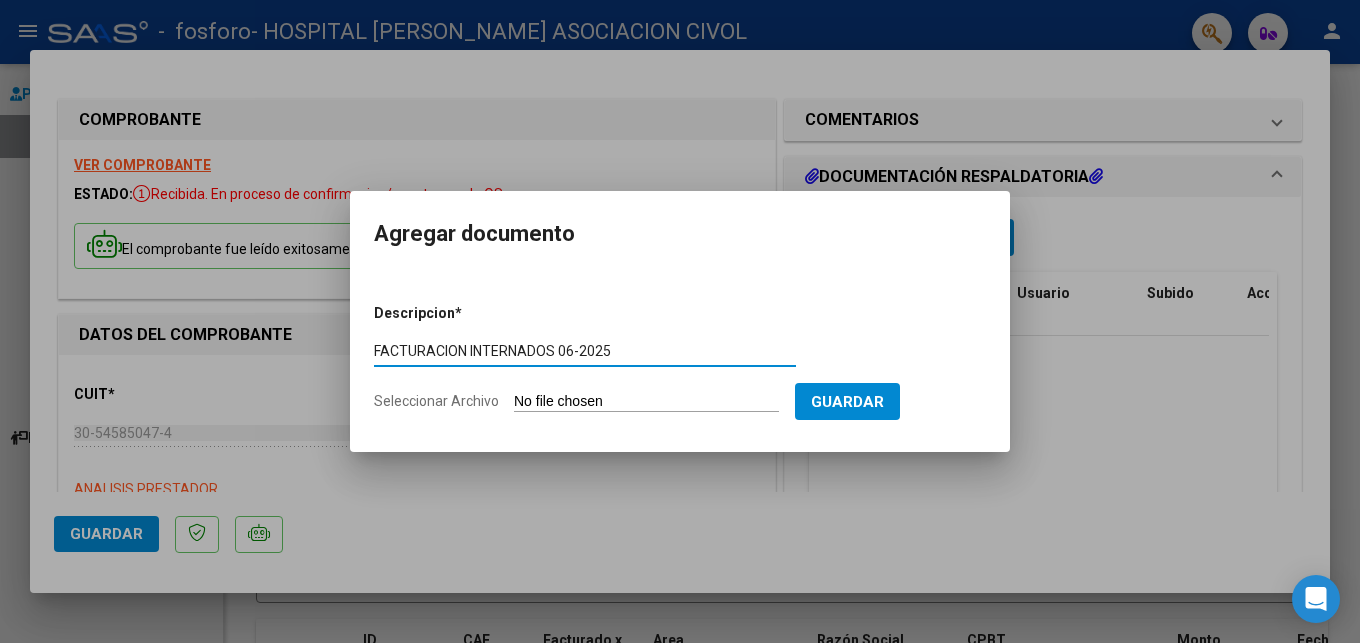 type on "FACTURACION INTERNADOS 06-2025" 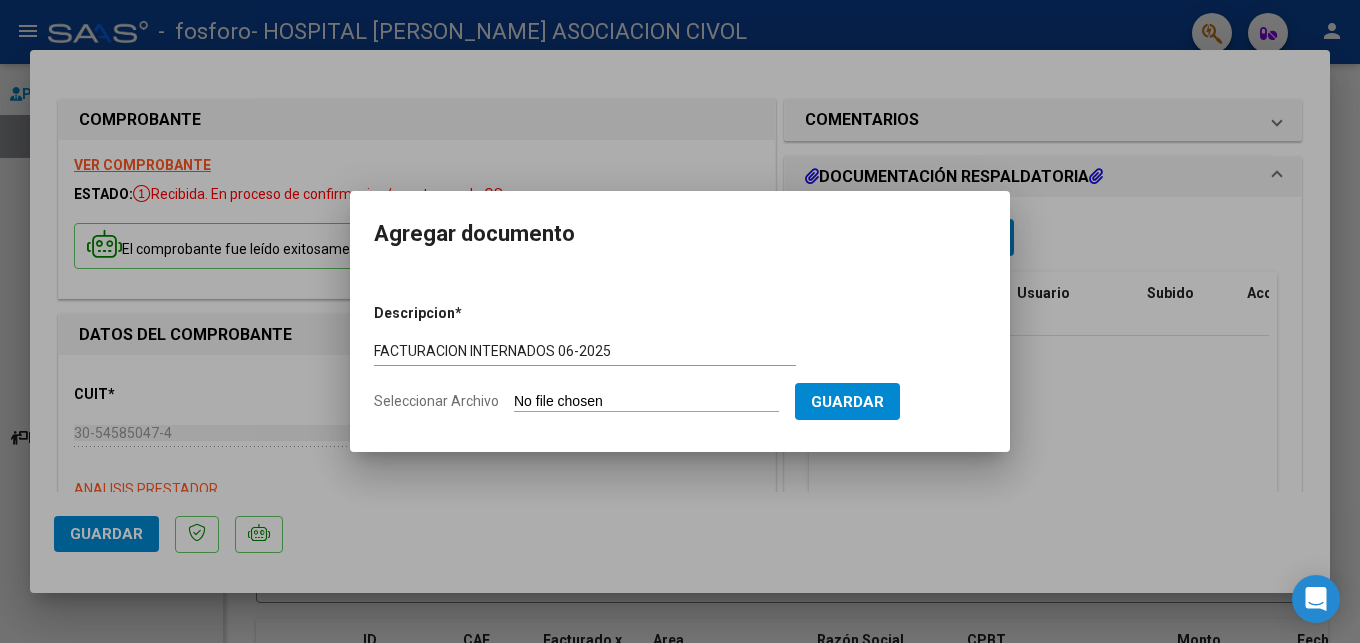 click on "FACTURACION INTERNADOS 06-2025 Escriba aquí una descripcion" at bounding box center [585, 352] 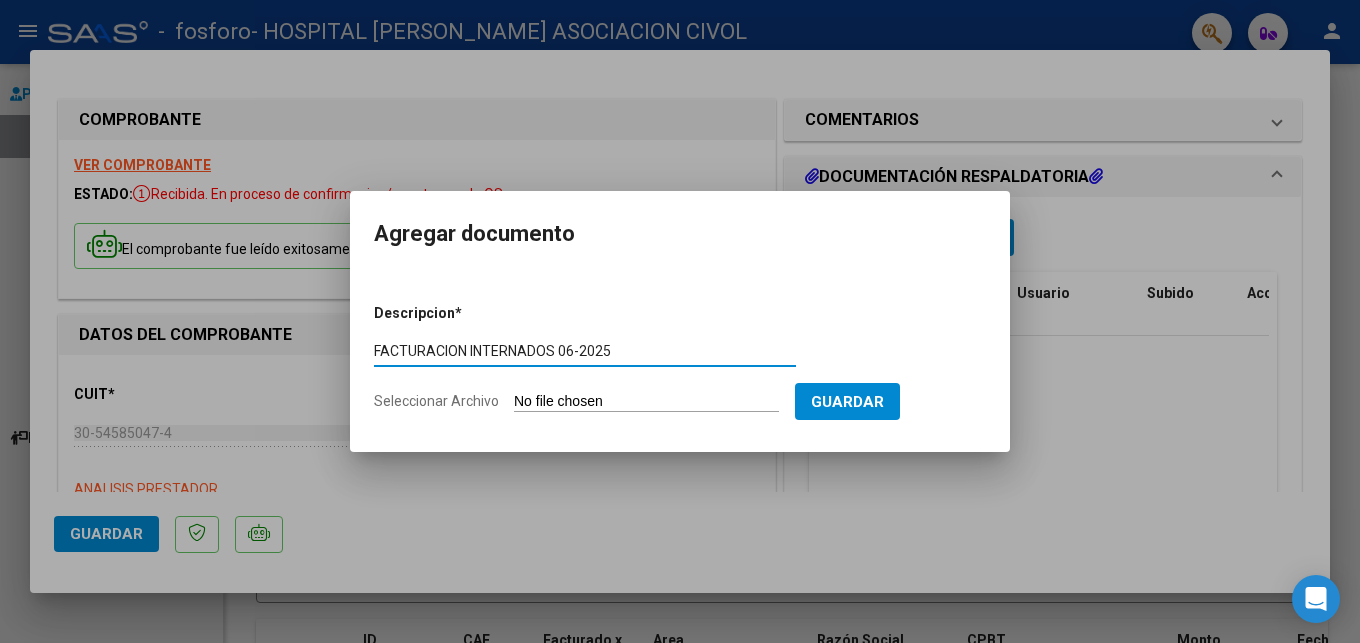 click on "FACTURACION INTERNADOS 06-2025" at bounding box center (585, 351) 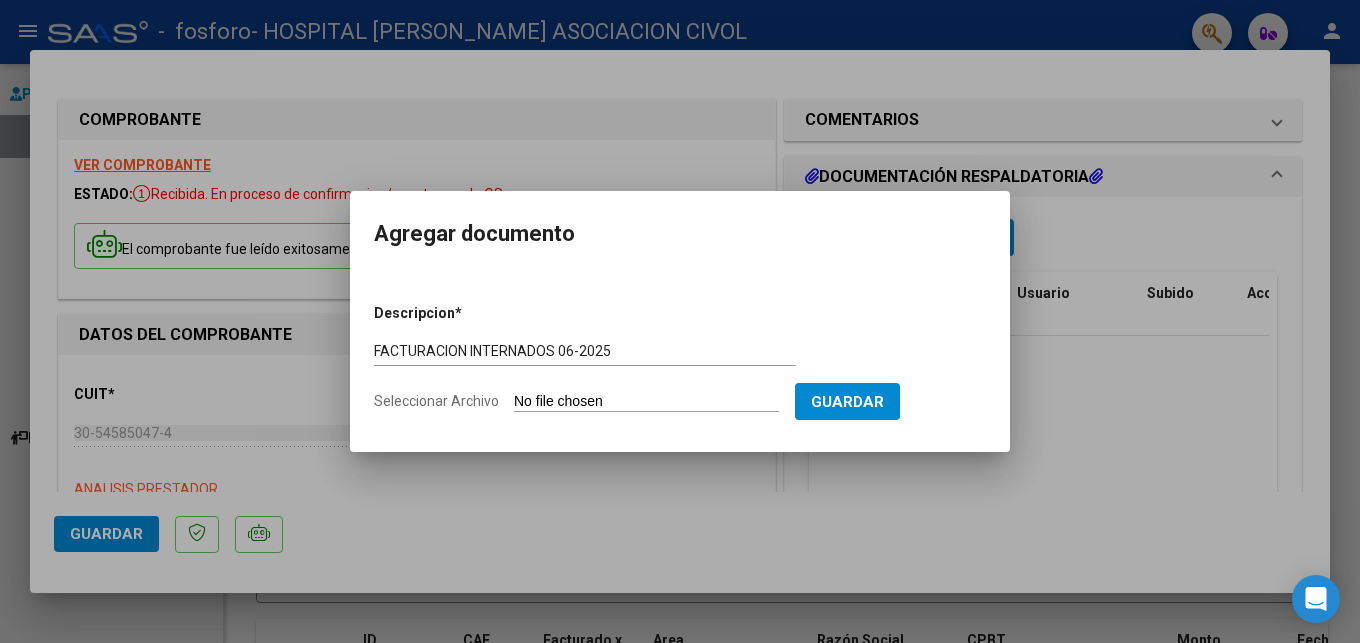 type on "C:\fakepath\[PERSON_NAME] DNI 14967060.pdf" 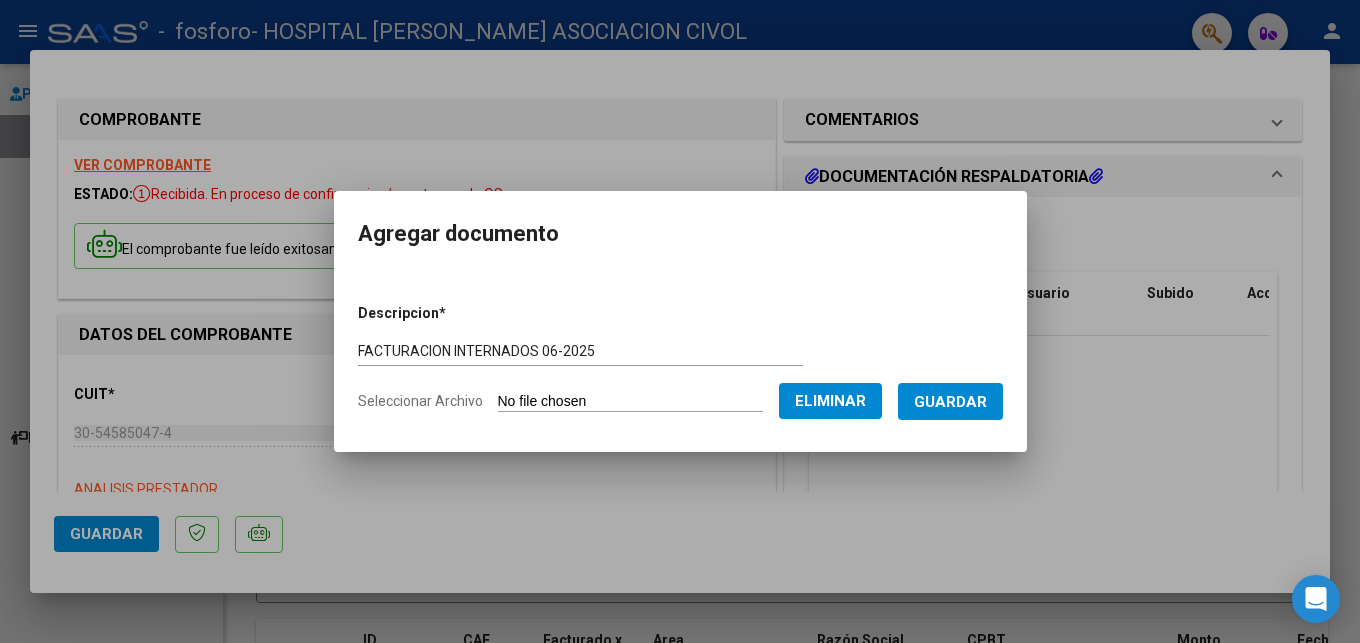 click on "Guardar" at bounding box center (950, 402) 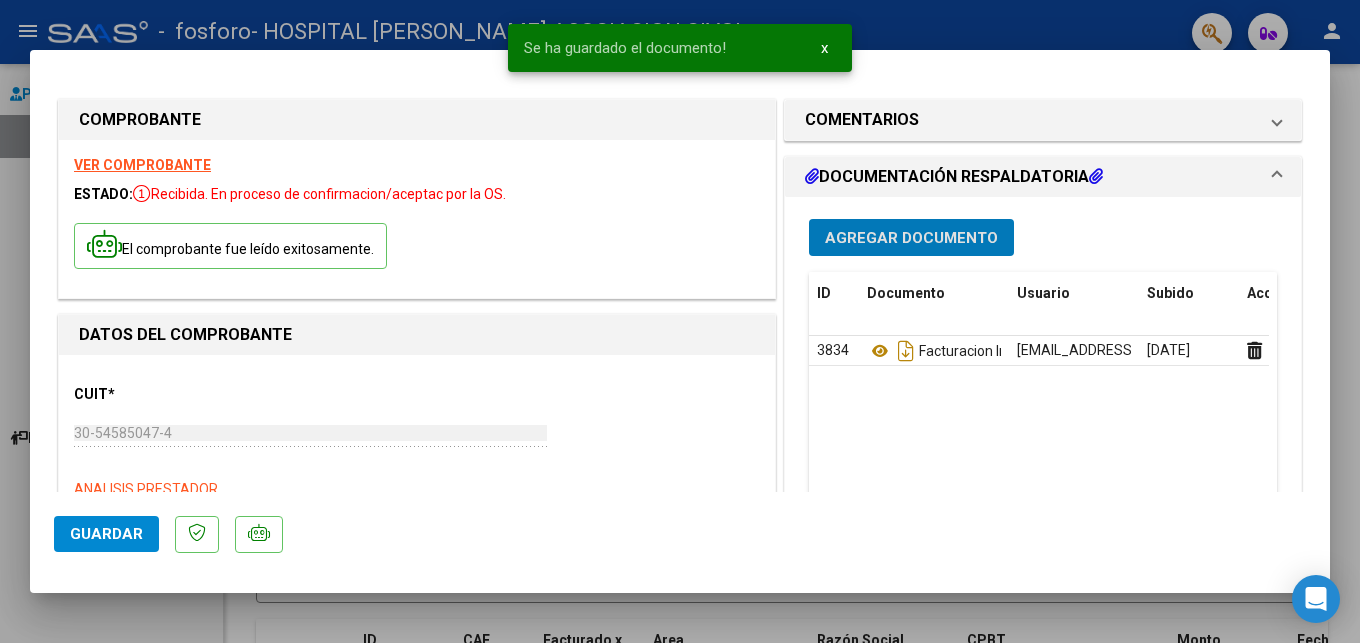 click on "Agregar Documento" at bounding box center (911, 238) 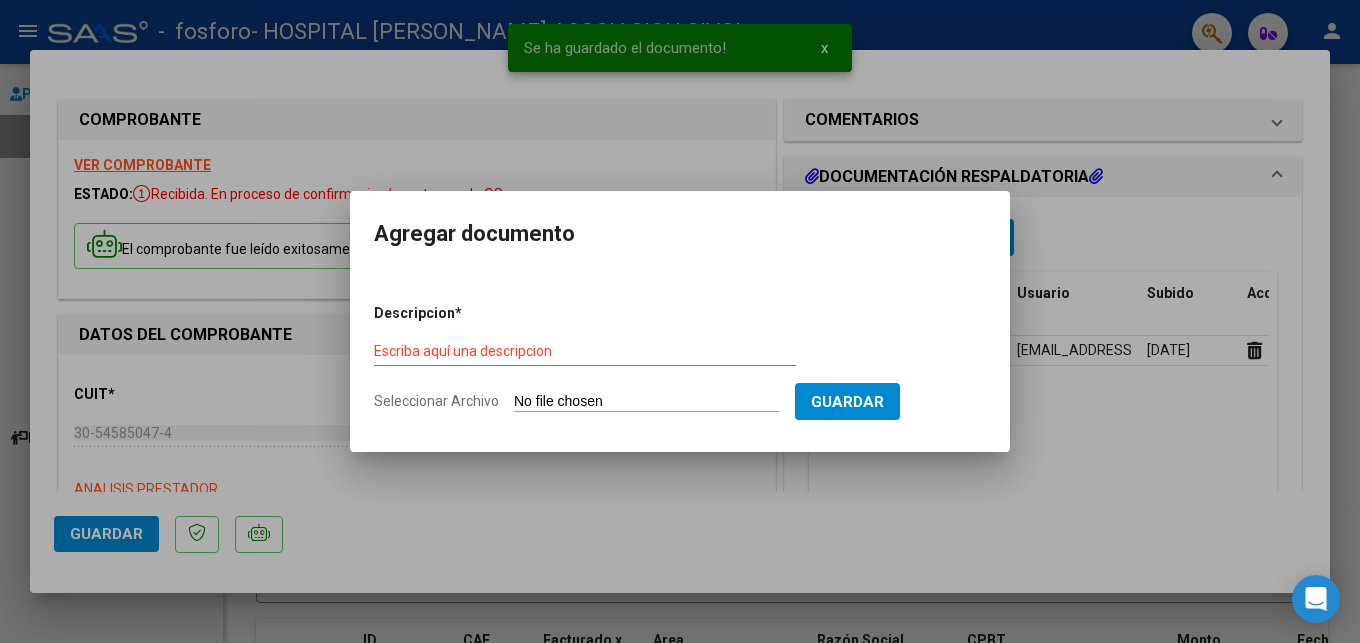 click on "Escriba aquí una descripcion" at bounding box center [585, 352] 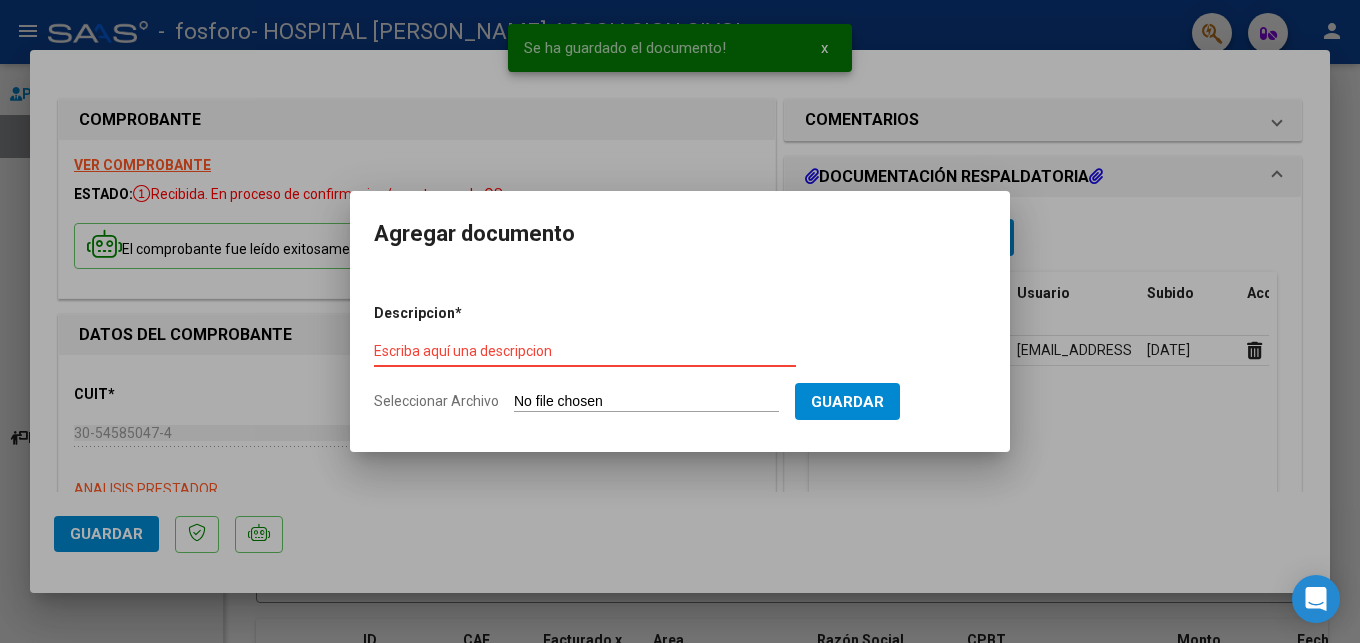 click on "Escriba aquí una descripcion" at bounding box center (585, 351) 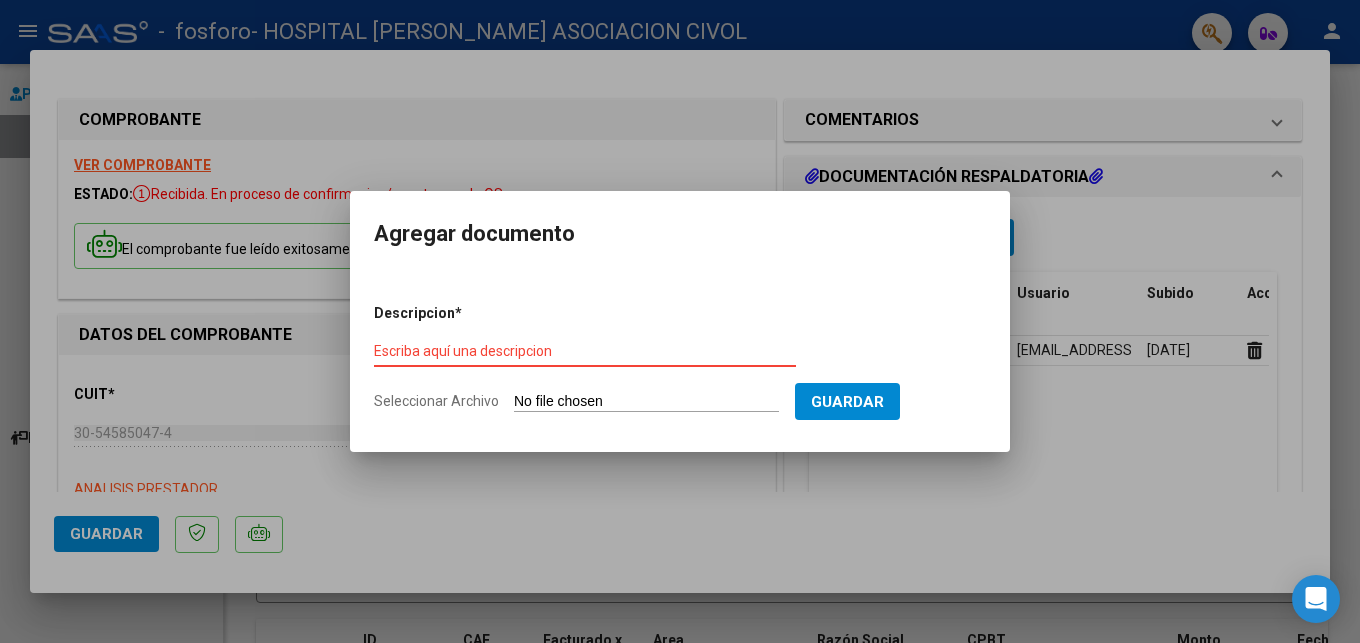 paste on "FACTURACION INTERNADOS 06-2025" 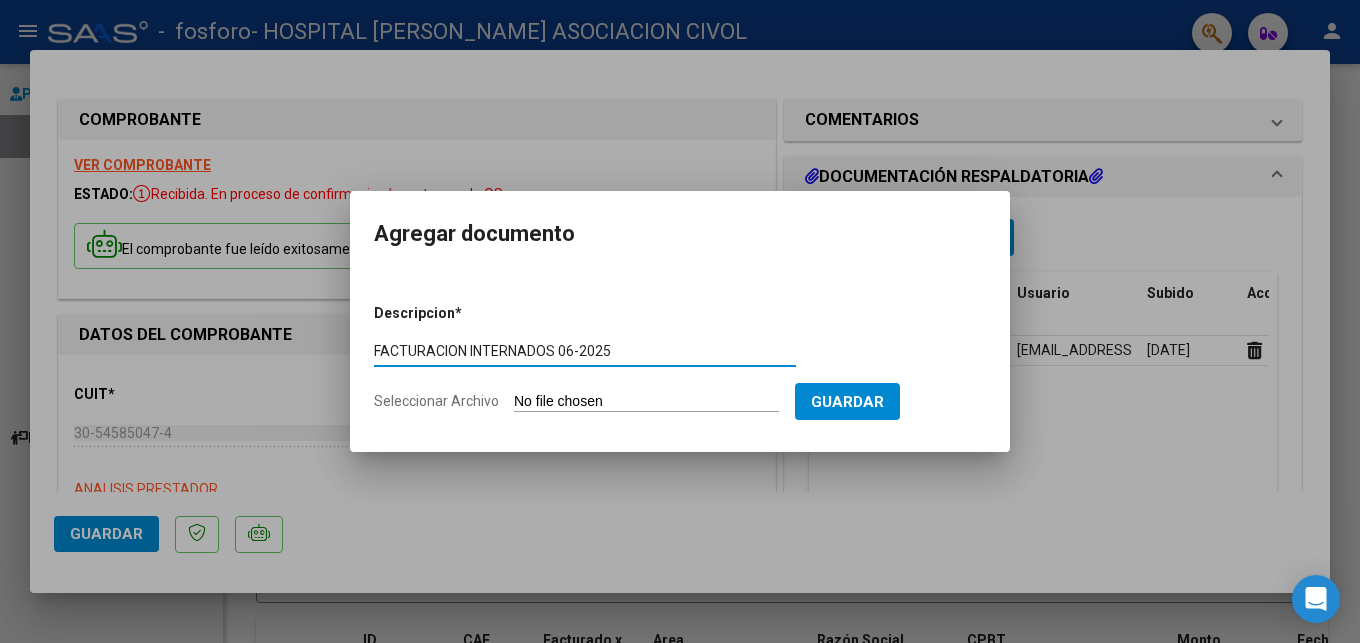 type on "FACTURACION INTERNADOS 06-2025" 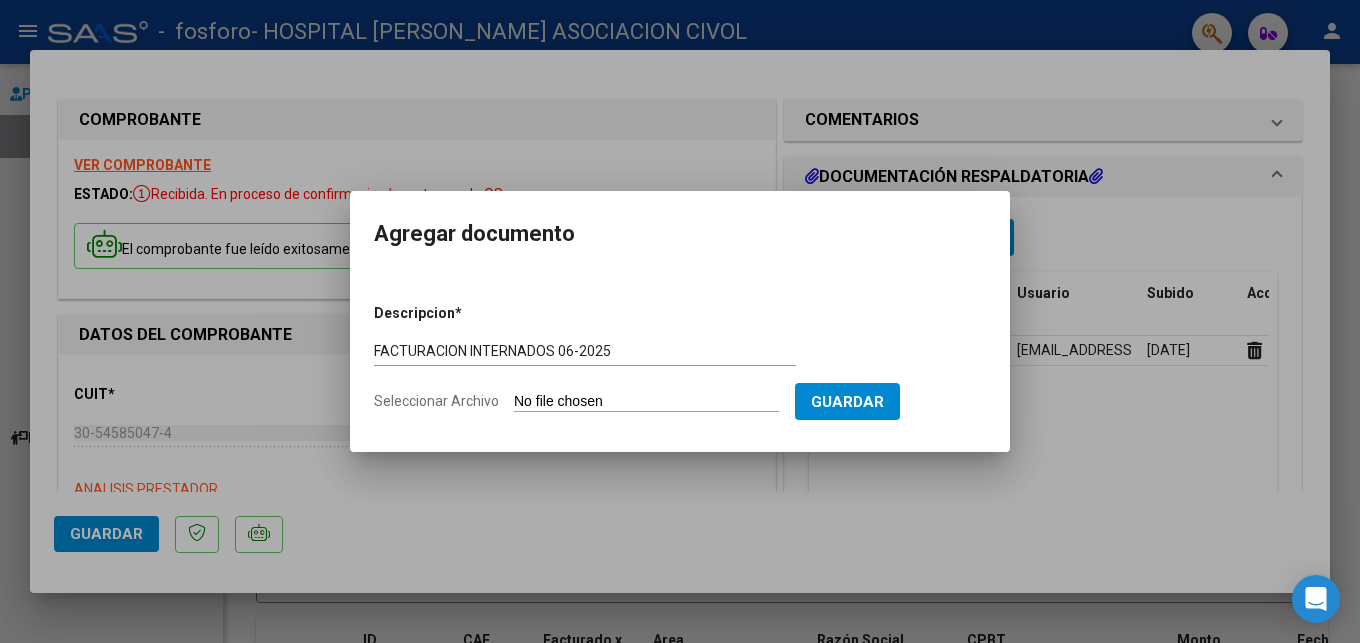 type on "C:\fakepath\[PERSON_NAME] Y [PERSON_NAME] DNI 16030102.pdf" 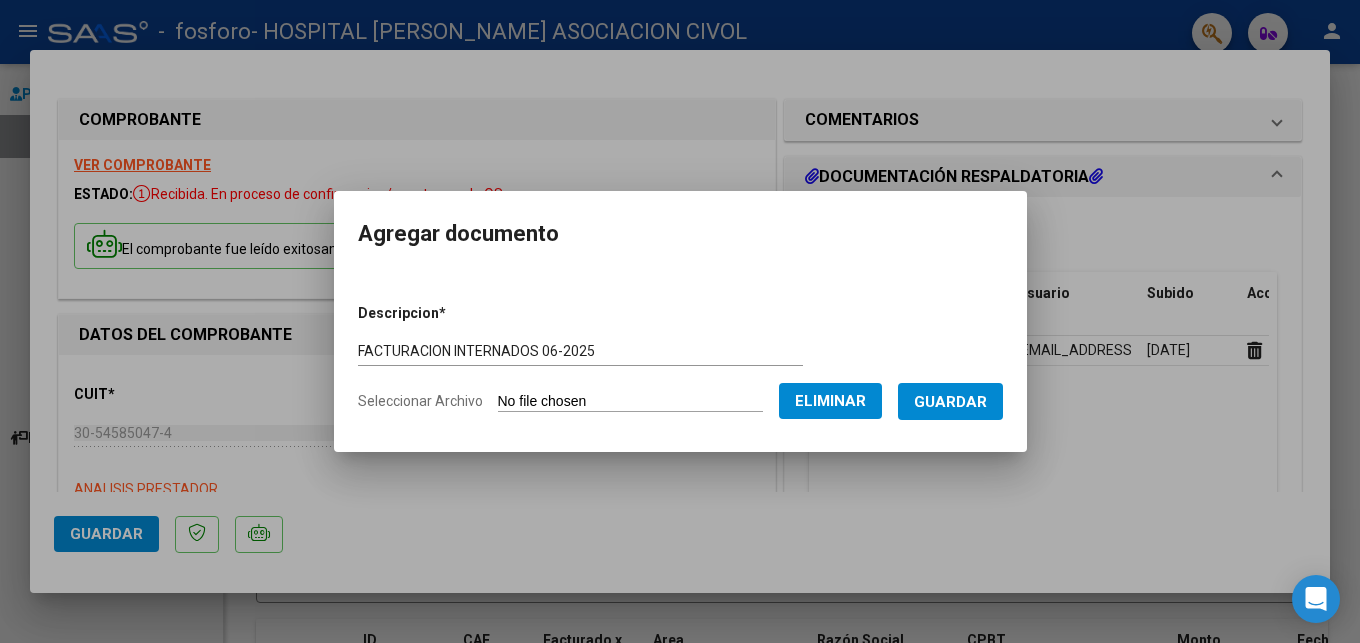click on "Guardar" at bounding box center (950, 402) 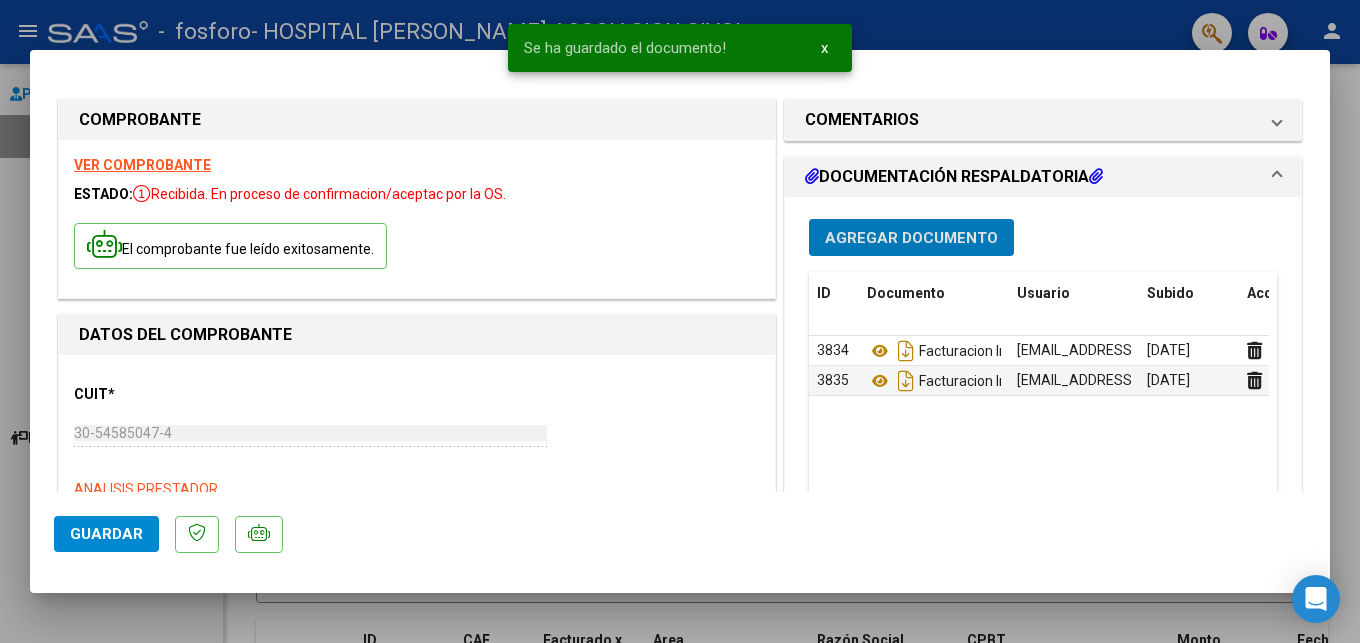 click on "Agregar Documento" at bounding box center (911, 238) 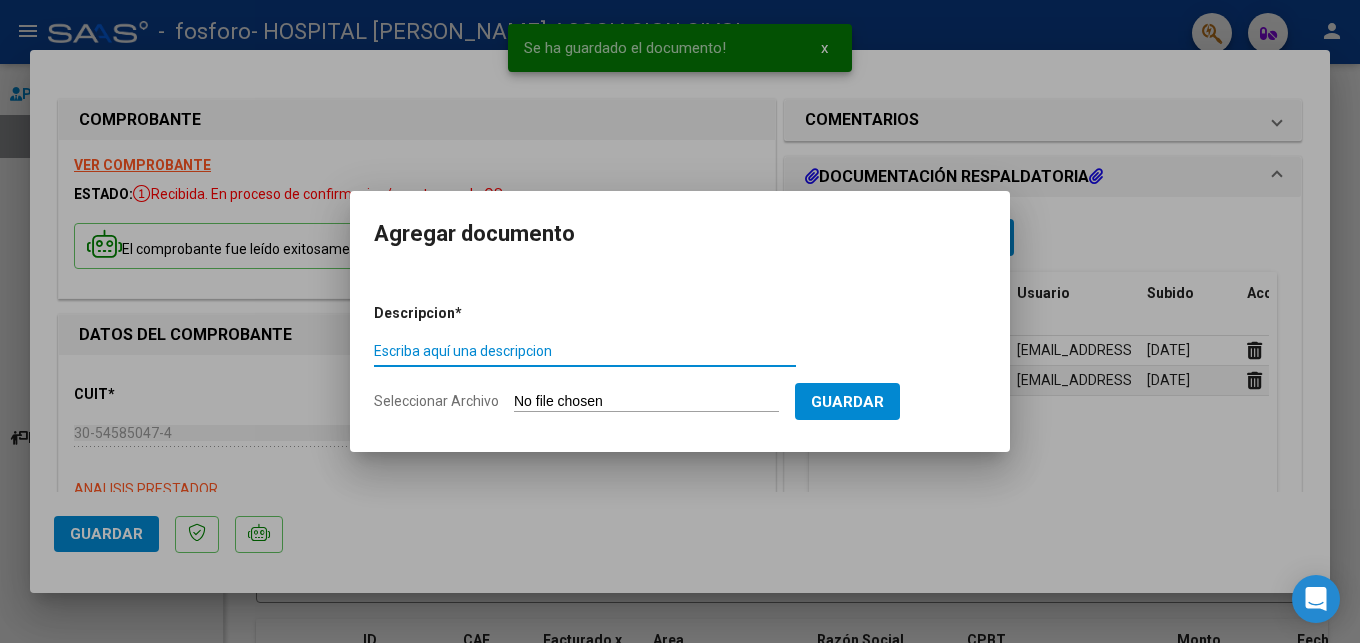 paste on "FACTURACION INTERNADOS 06-2025" 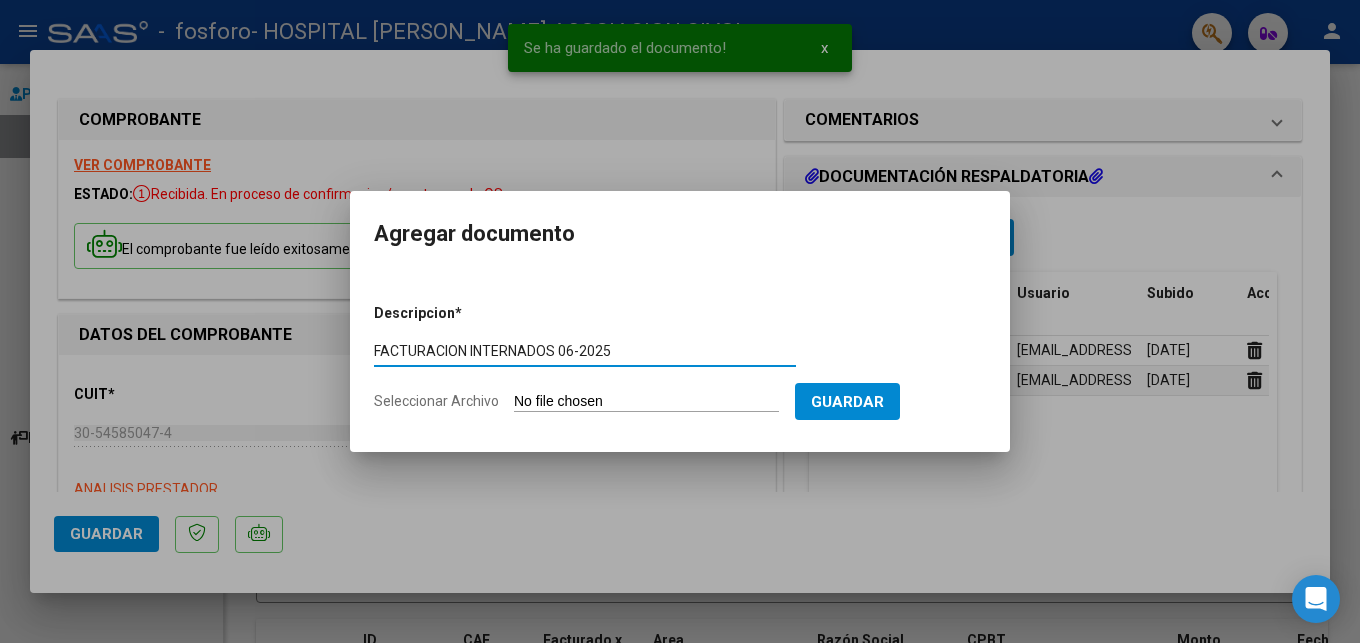 type on "FACTURACION INTERNADOS 06-2025" 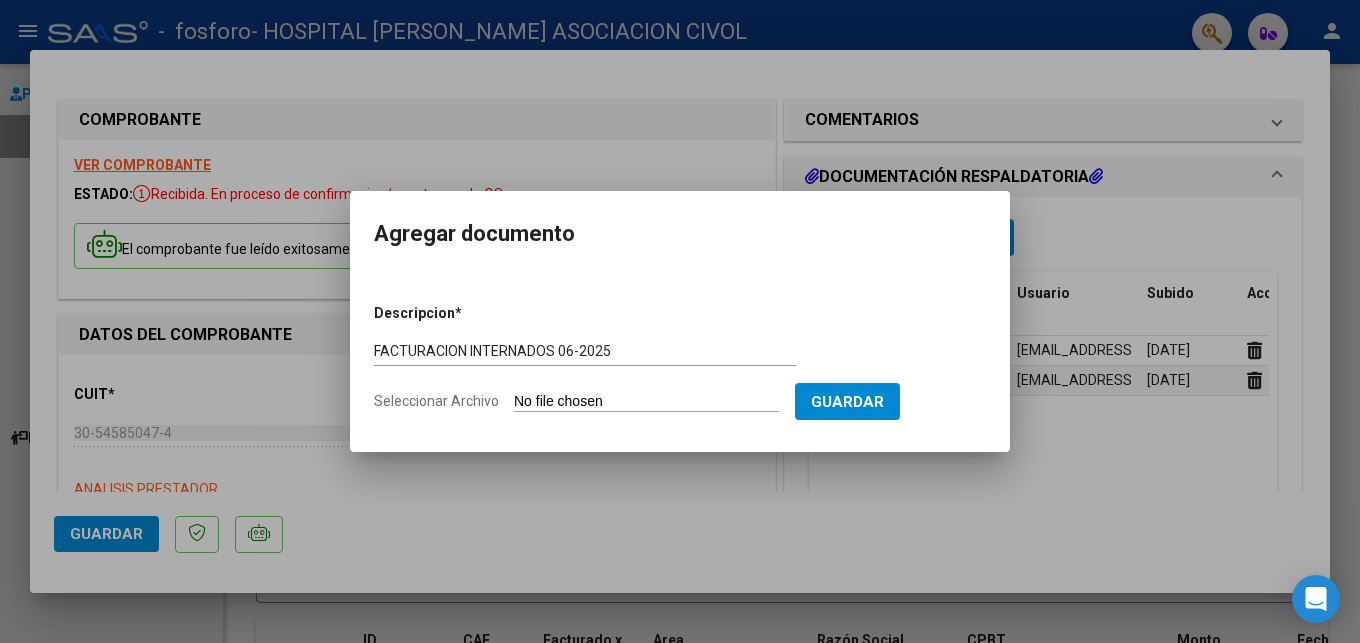 type on "C:\fakepath\FACTURA_C_0121_00014530_DetalleComprobante.pdf" 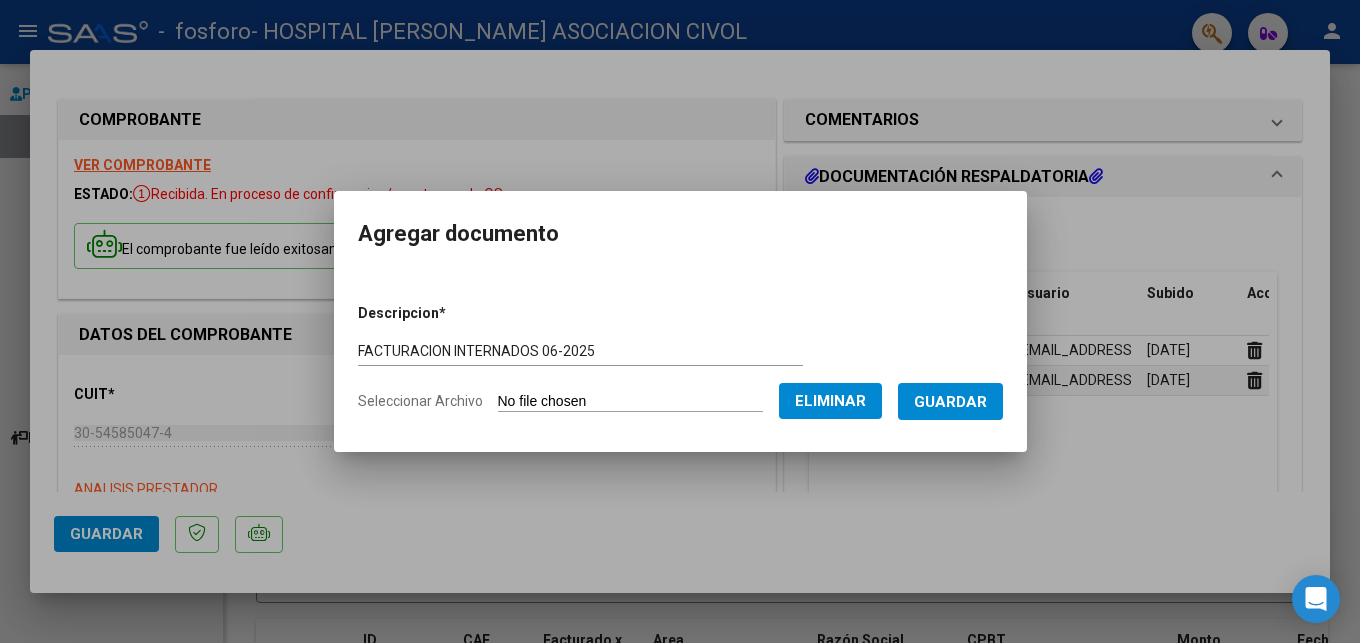 click on "Guardar" at bounding box center [950, 401] 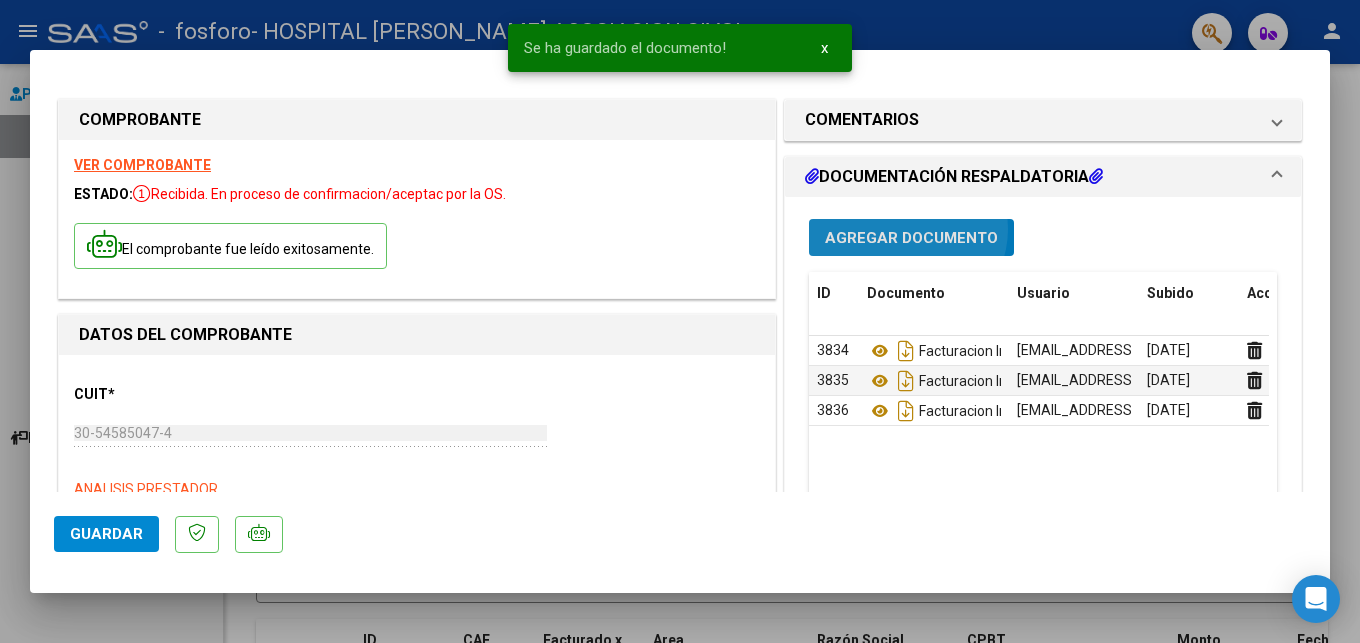 click on "Agregar Documento" at bounding box center [911, 237] 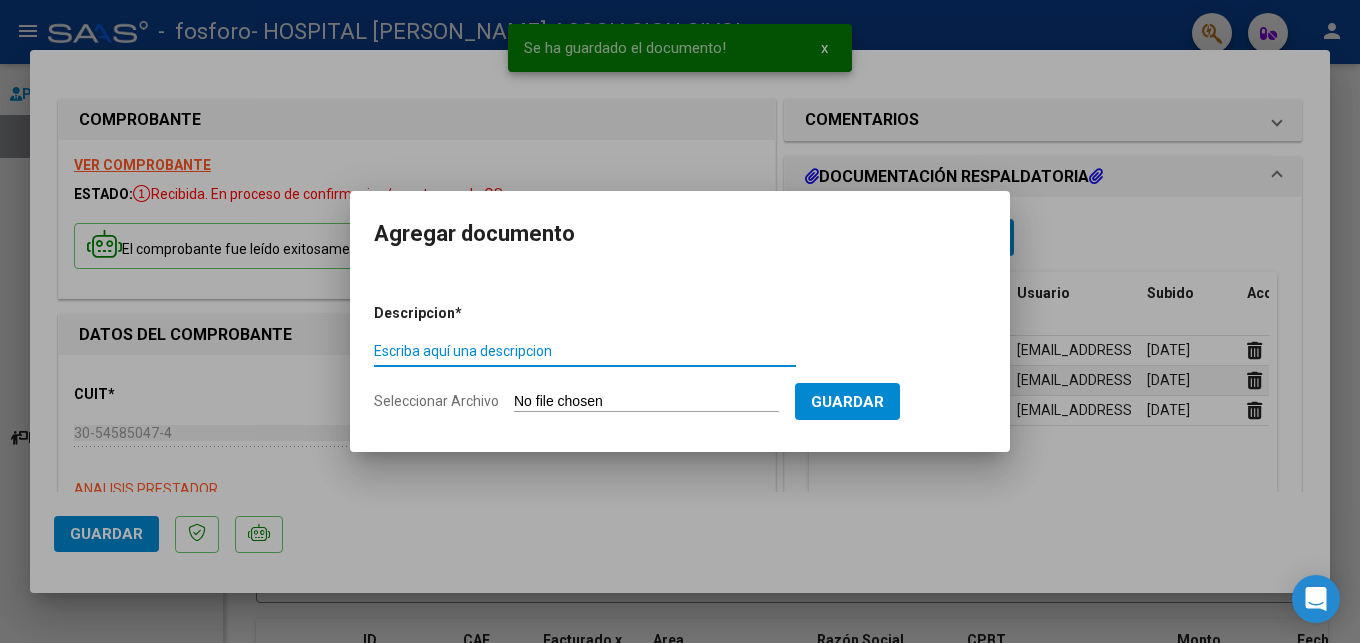 paste on "FACTURACION INTERNADOS 06-2025" 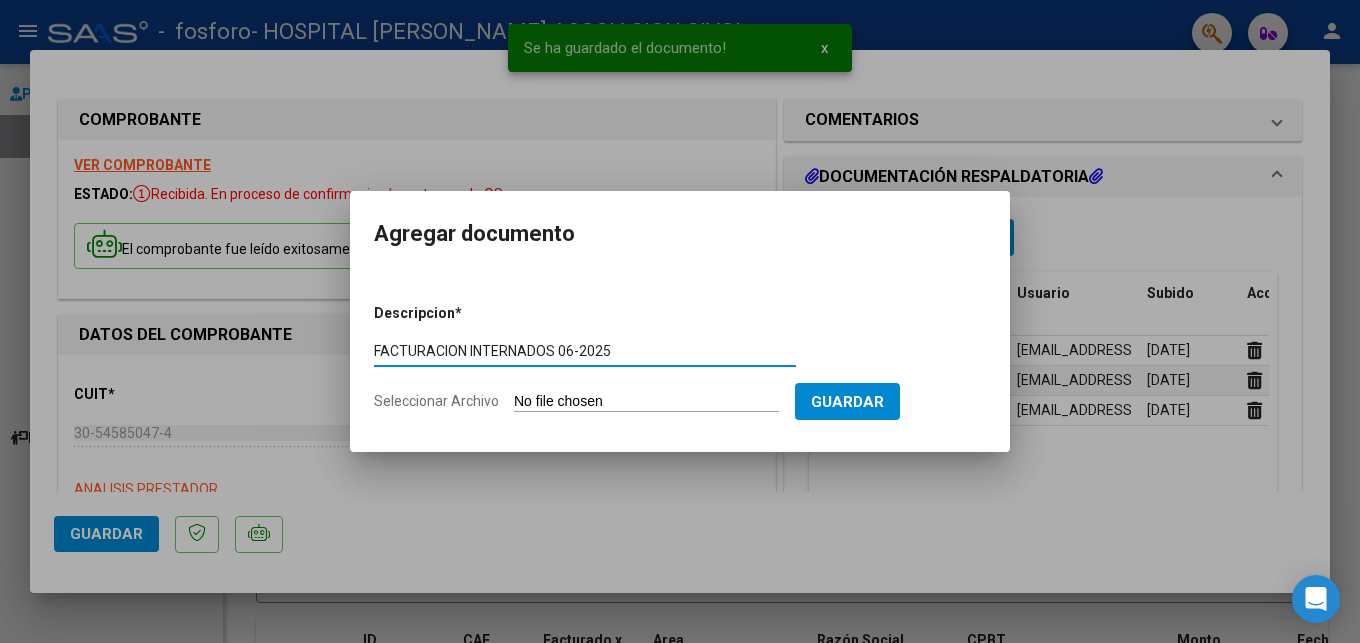 type on "FACTURACION INTERNADOS 06-2025" 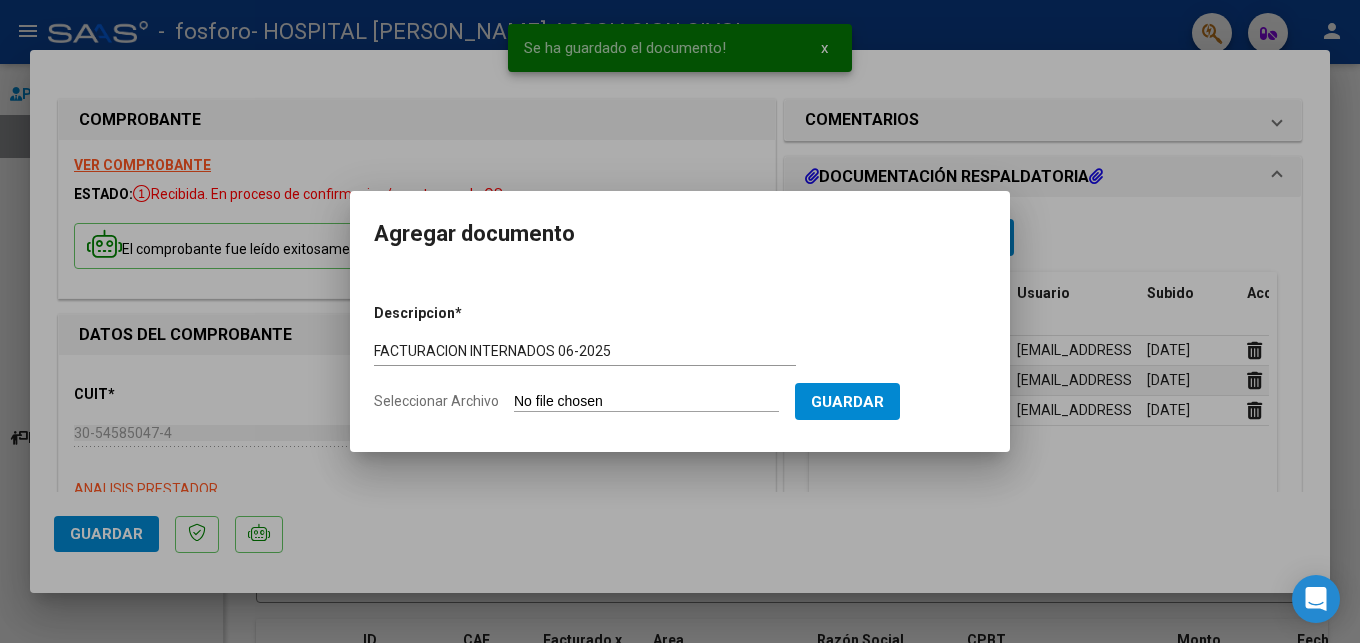 click on "Seleccionar Archivo" at bounding box center [646, 402] 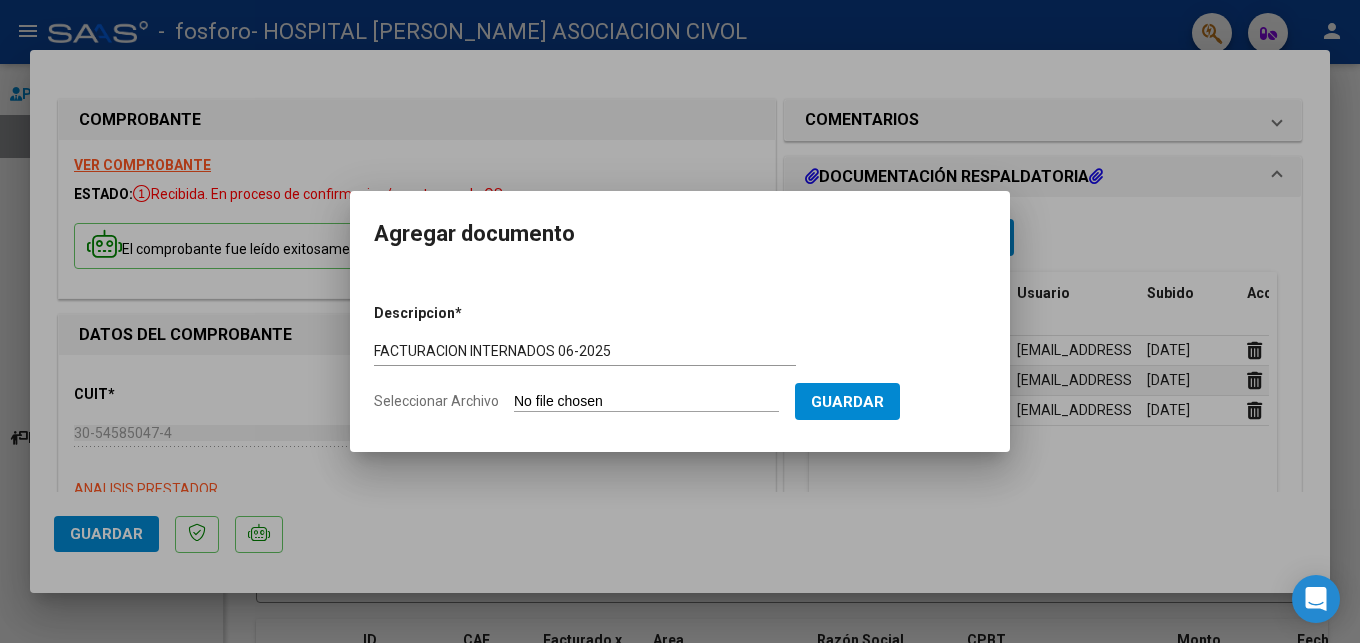 type on "C:\fakepath\ResumenFacturacion.pdf" 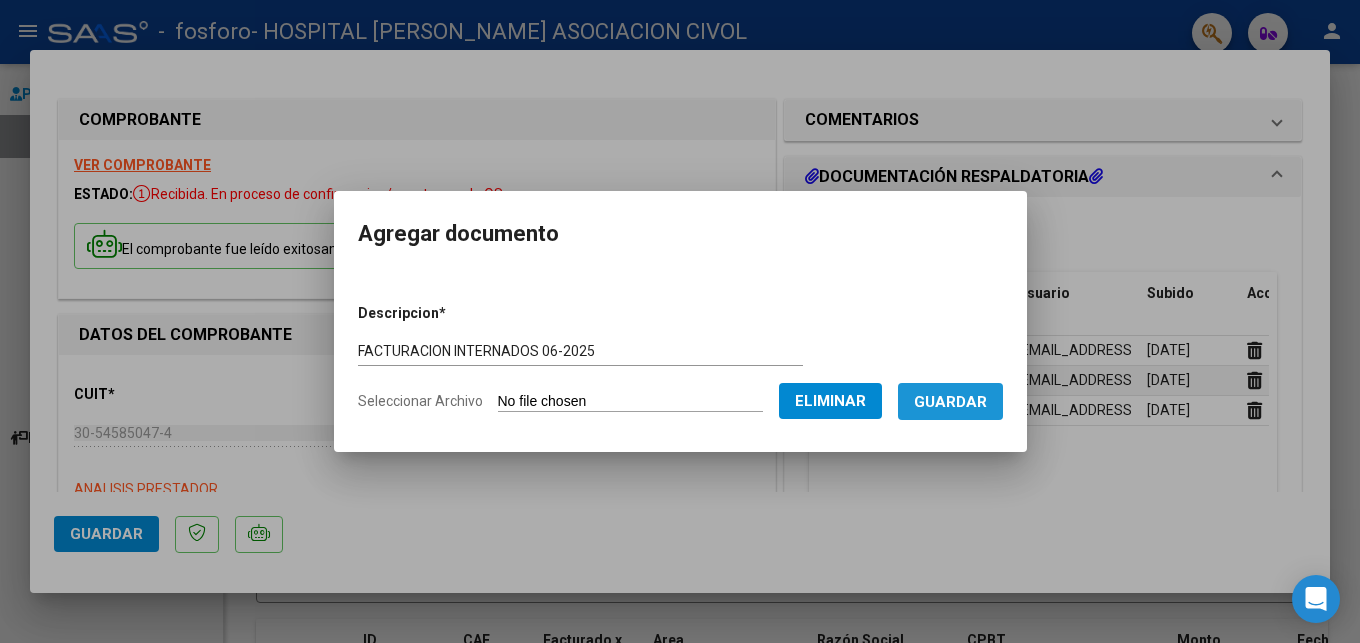 click on "Guardar" at bounding box center (950, 402) 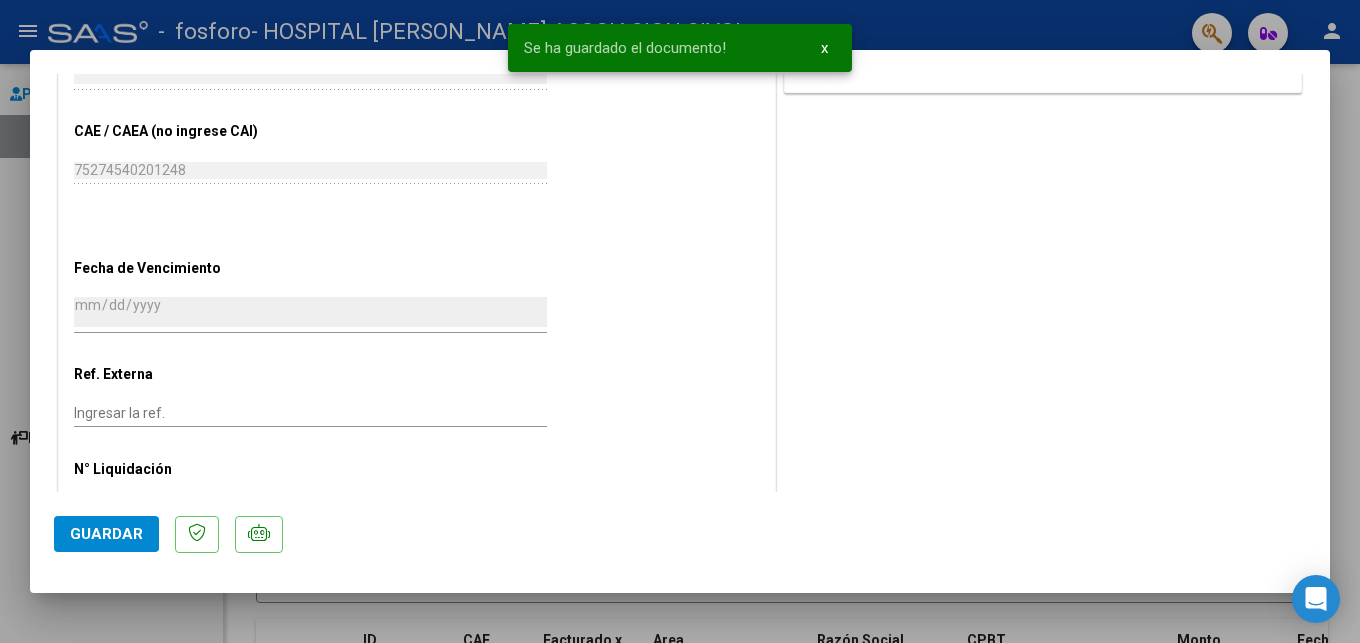 scroll, scrollTop: 1064, scrollLeft: 0, axis: vertical 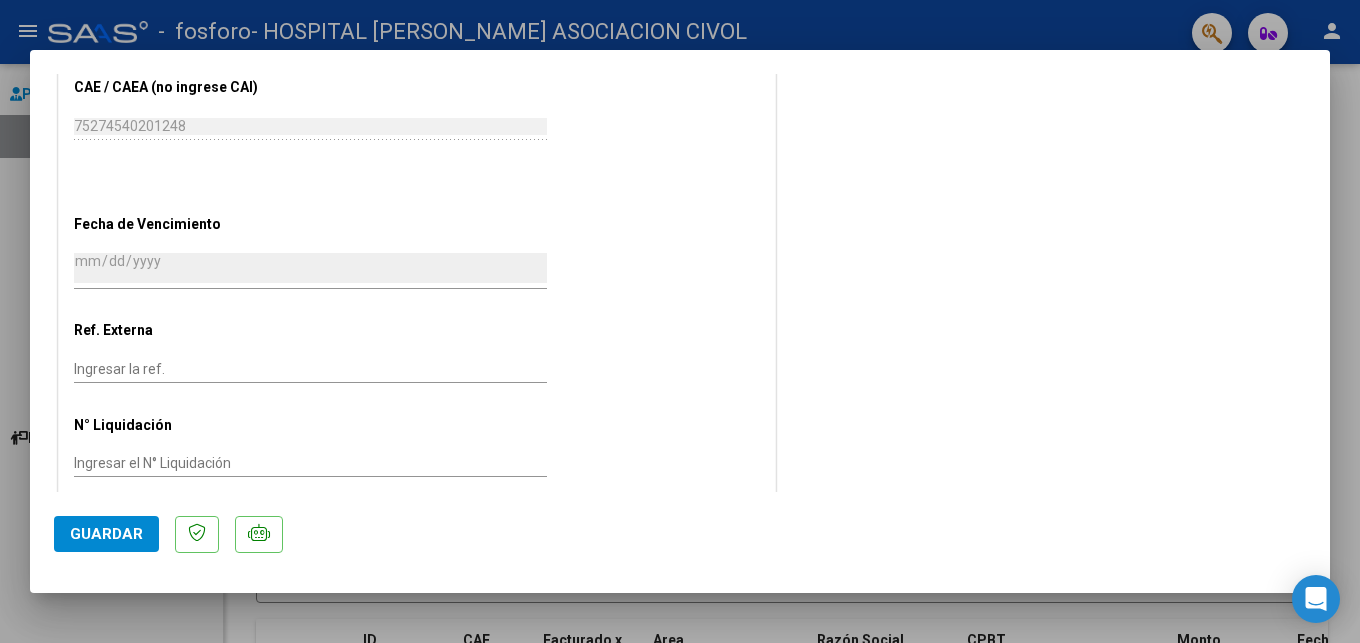click on "Guardar" 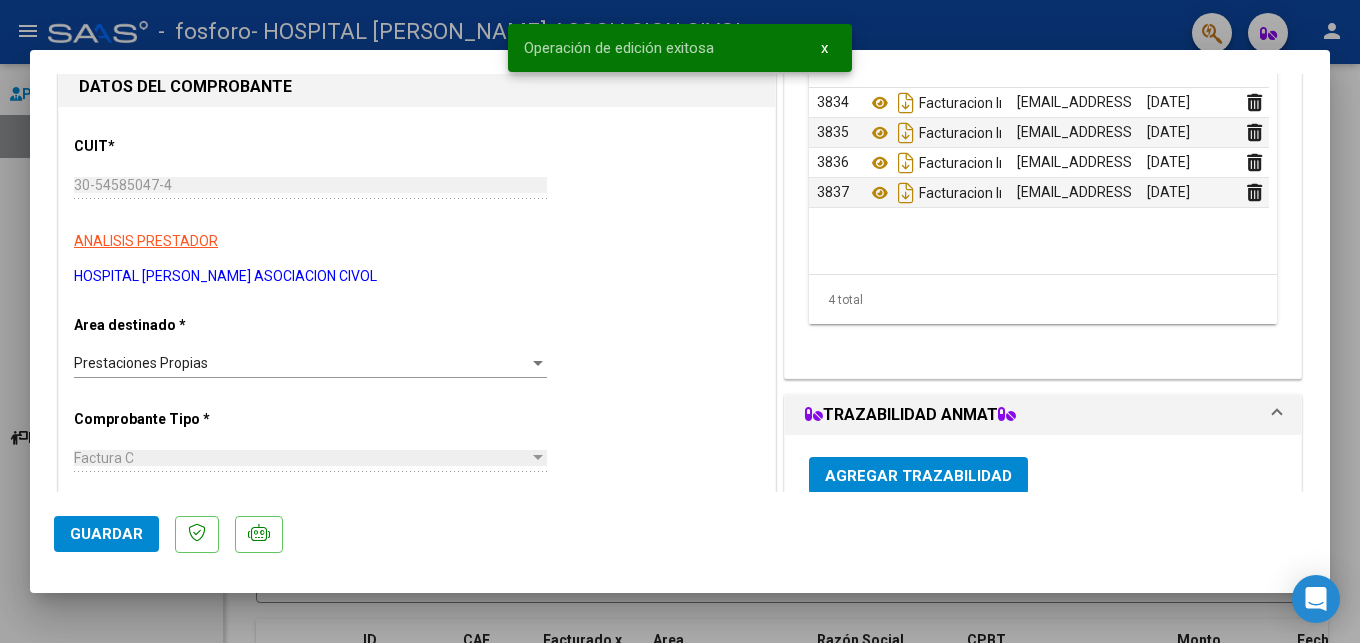 scroll, scrollTop: 0, scrollLeft: 0, axis: both 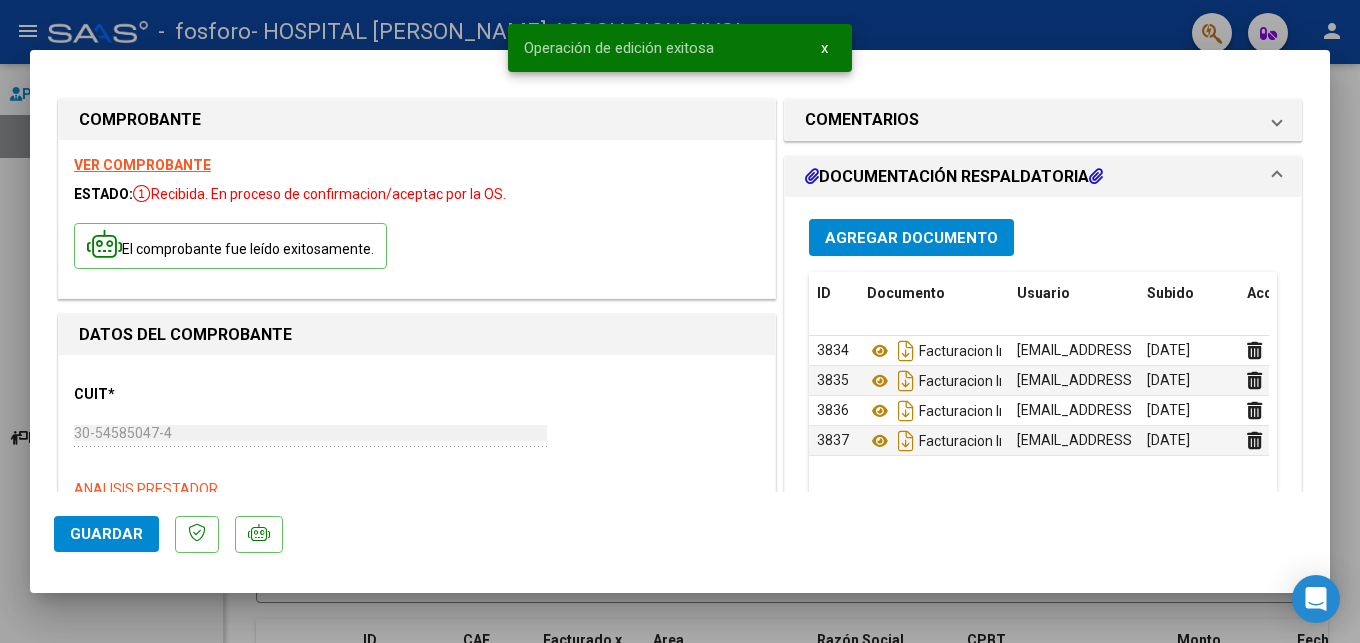 click at bounding box center (680, 321) 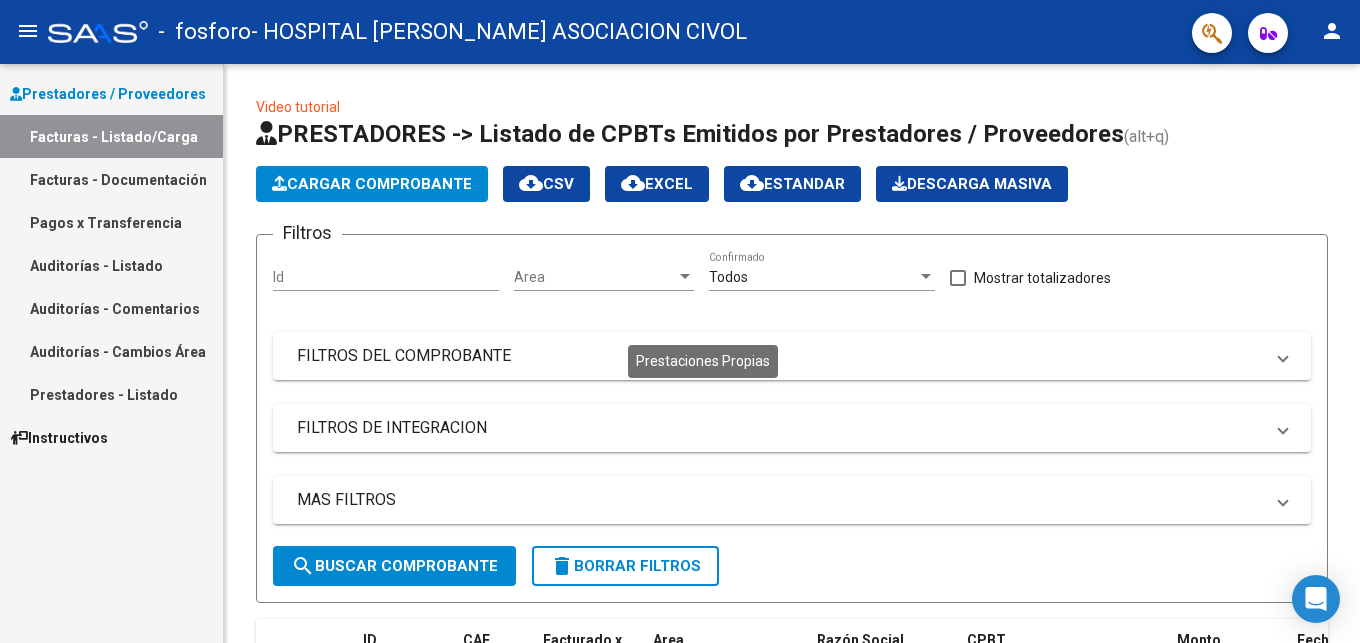 scroll, scrollTop: 688, scrollLeft: 0, axis: vertical 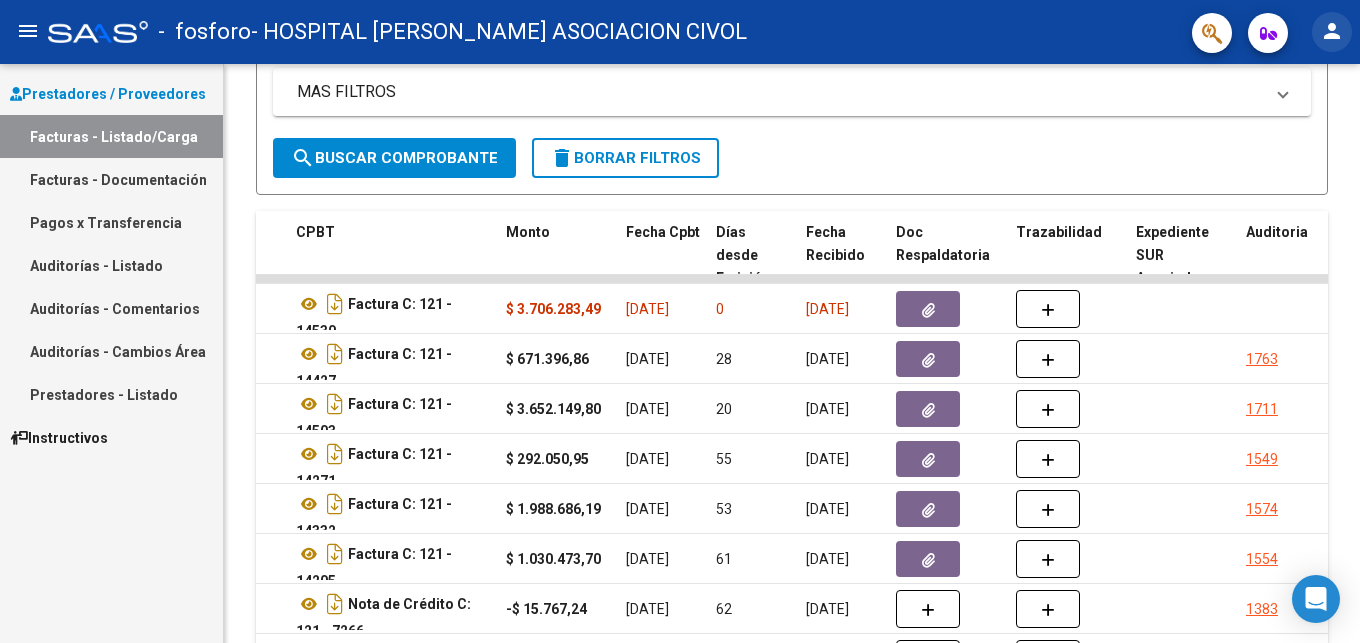 click on "person" 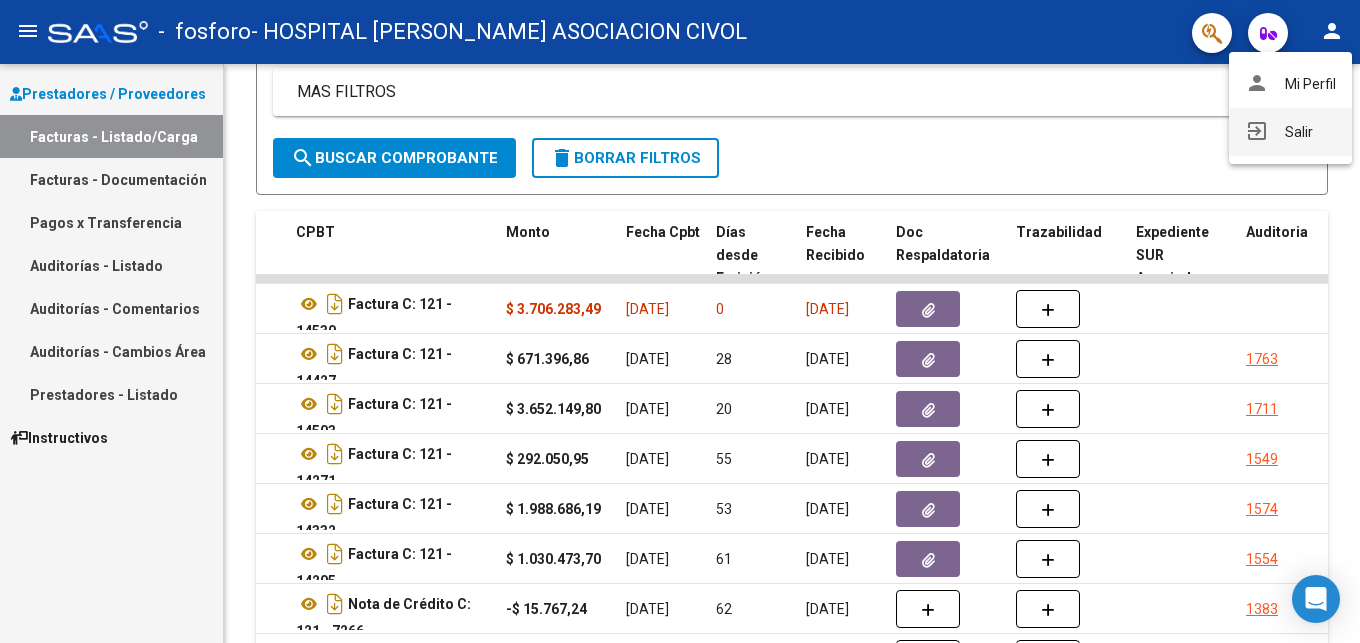 click on "exit_to_app  Salir" at bounding box center (1290, 132) 